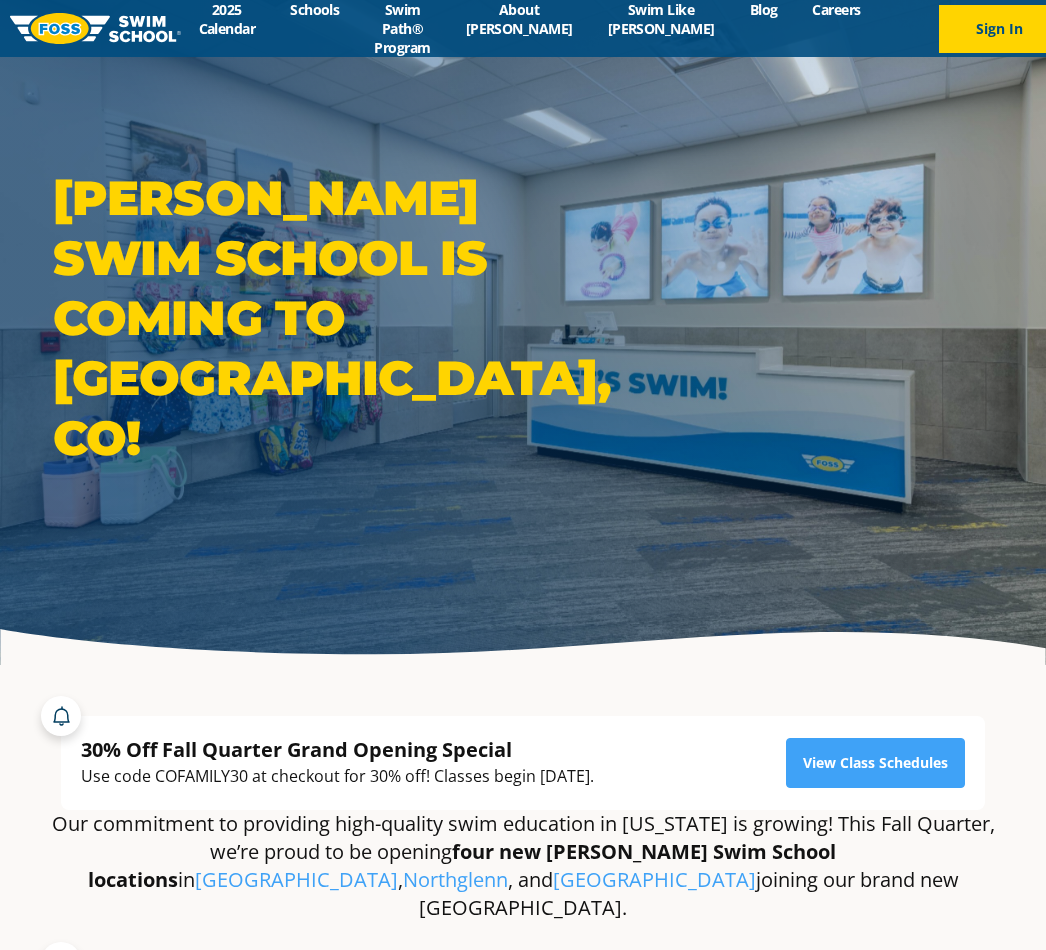 scroll, scrollTop: 0, scrollLeft: 0, axis: both 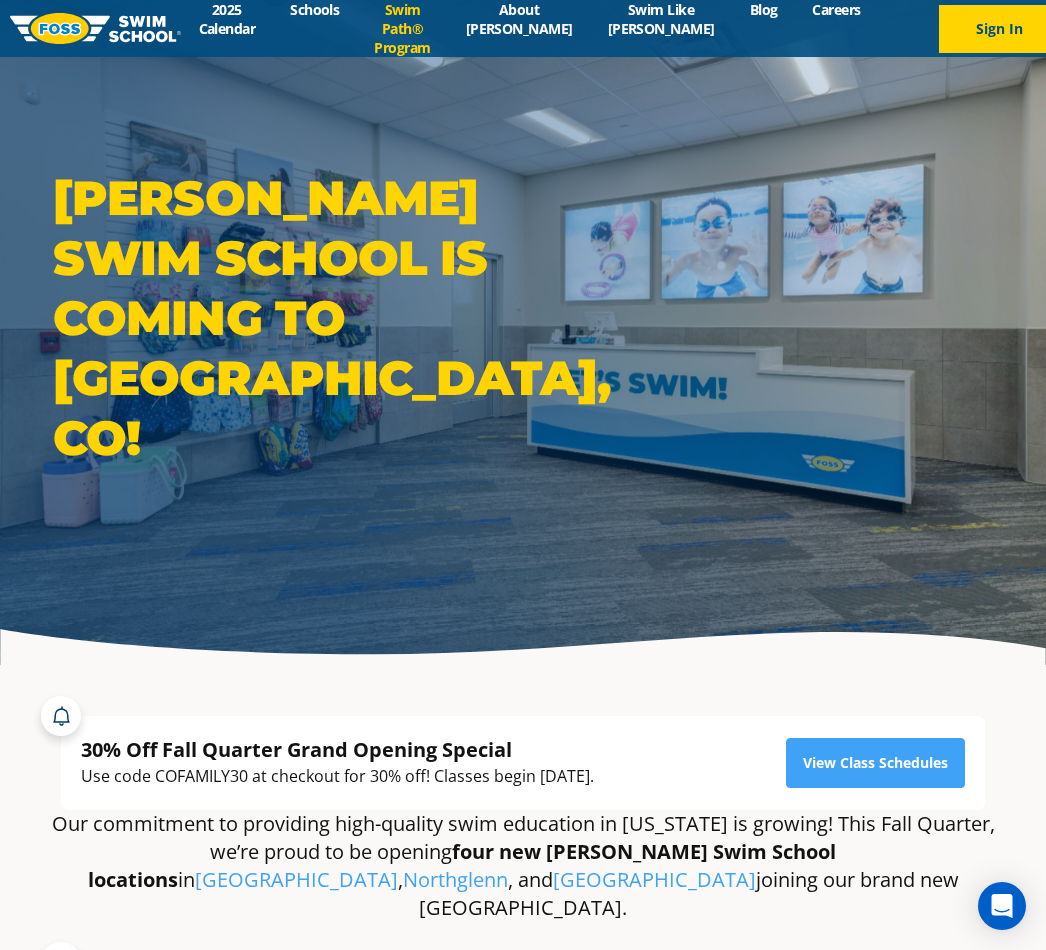 click on "Swim Path® Program" at bounding box center [402, 28] 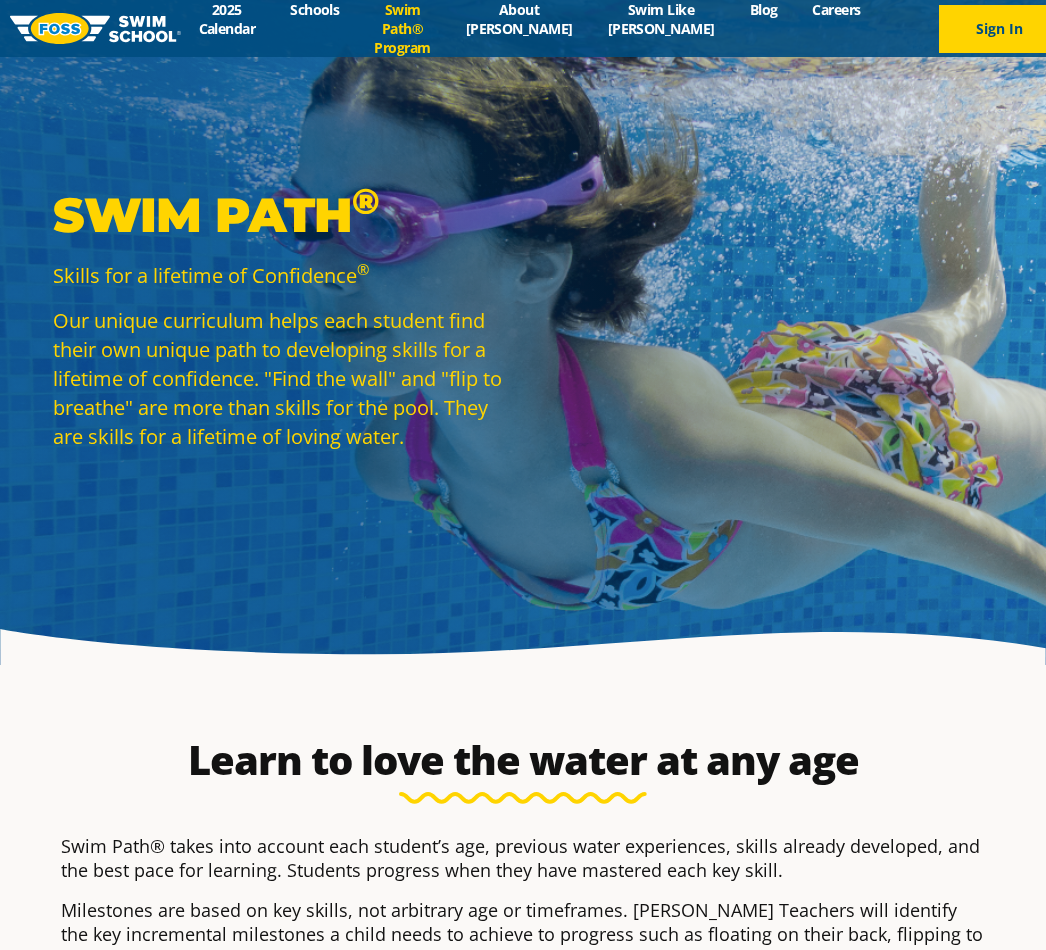 scroll, scrollTop: 30, scrollLeft: 0, axis: vertical 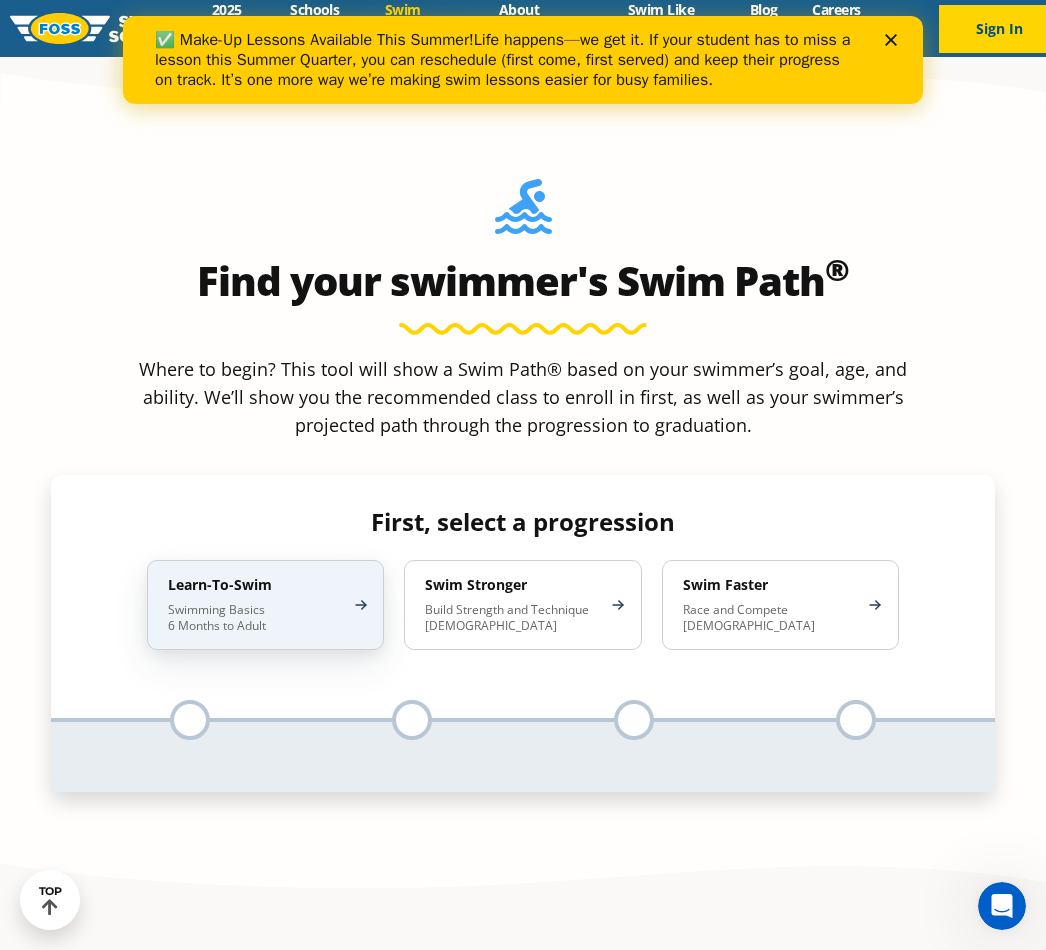 click on "Learn-To-Swim" at bounding box center (255, 585) 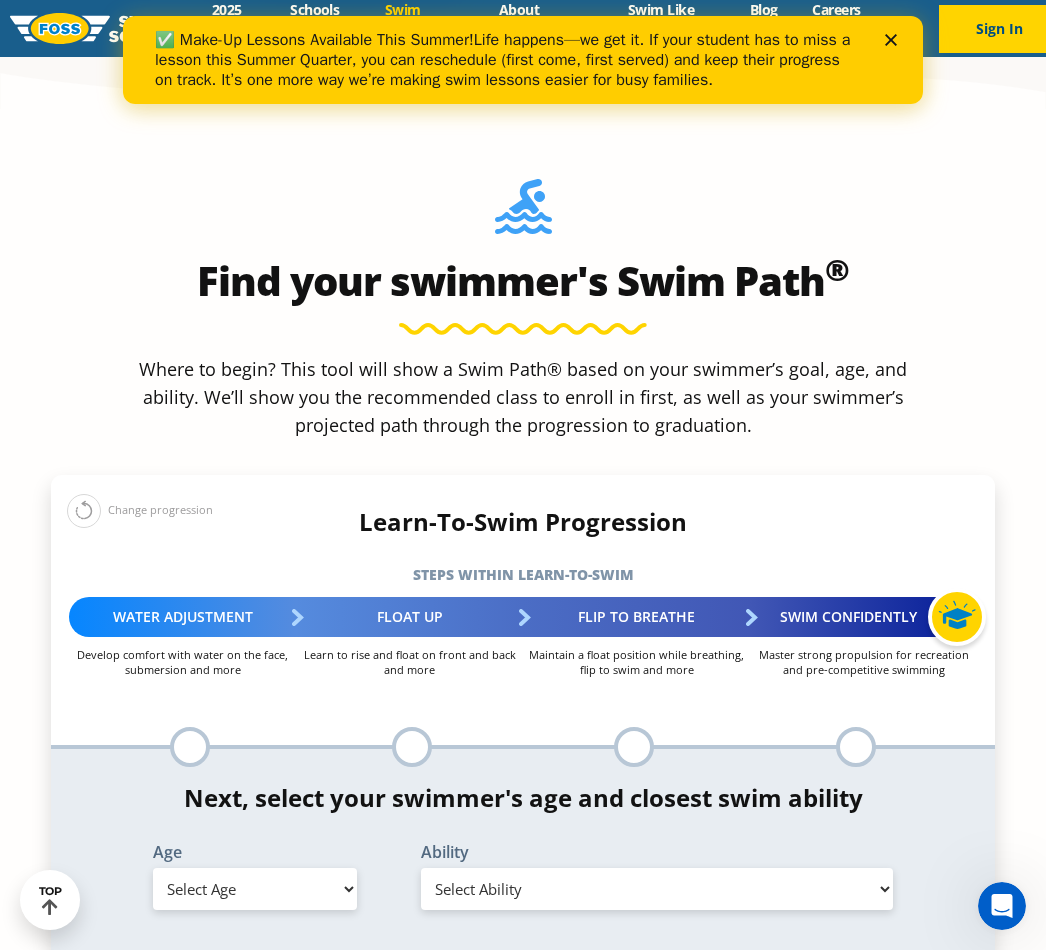 click at bounding box center (190, 747) 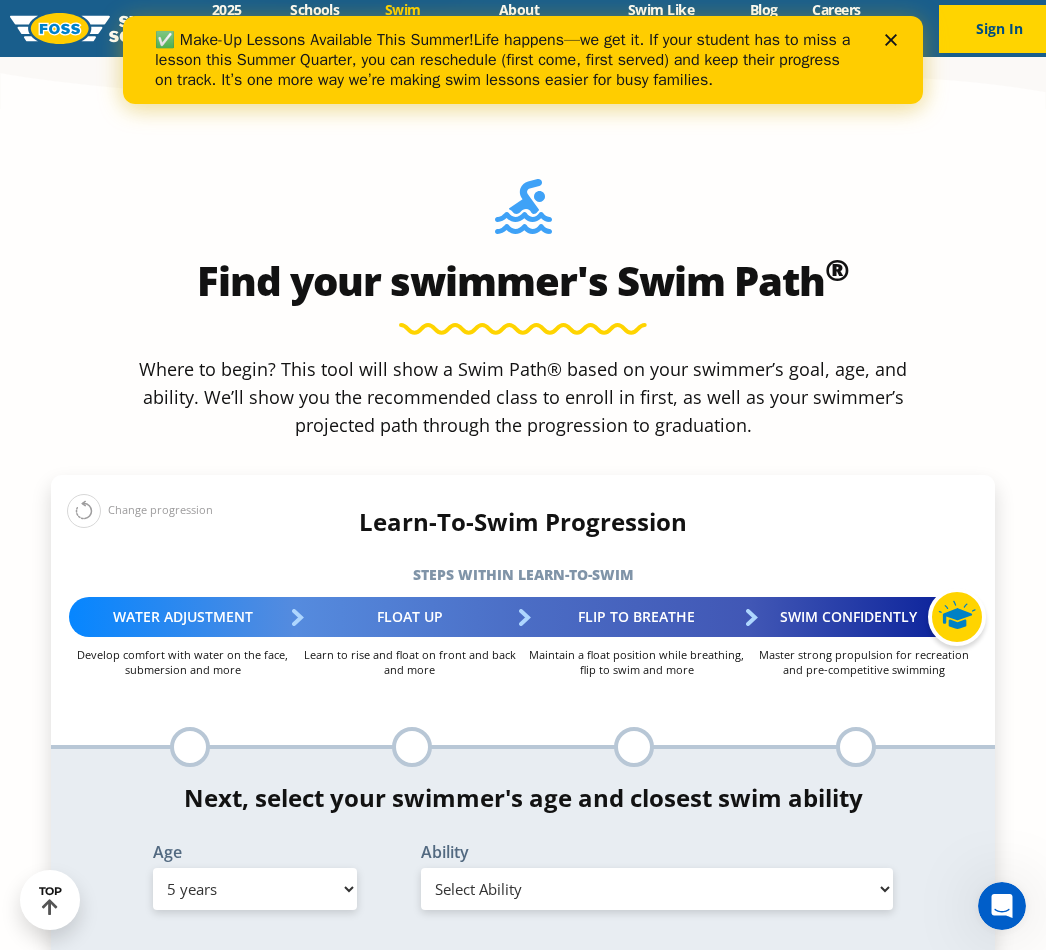 click on "Select Ability First in-water experience When in the water, reliant on a life jacket or floatation device Uncomfortable putting face in the water and/or getting water on ears while floating on back In open water, able to swim for at least 15 ft back to safety while flipping from front to back to breathe/float Swims front crawl and backstroke for 25 ft with a flip from stomach to back to breathe Able to swim front crawl 40 ft, backstroke 40 ft AND breaststroke 15 ft  Able to swim each stroke - front crawl and backstroke 60 ft AND breaststroke and butterfly at least 30 ft Unsure/or my swimmer does not fit within any of these" at bounding box center (657, 889) 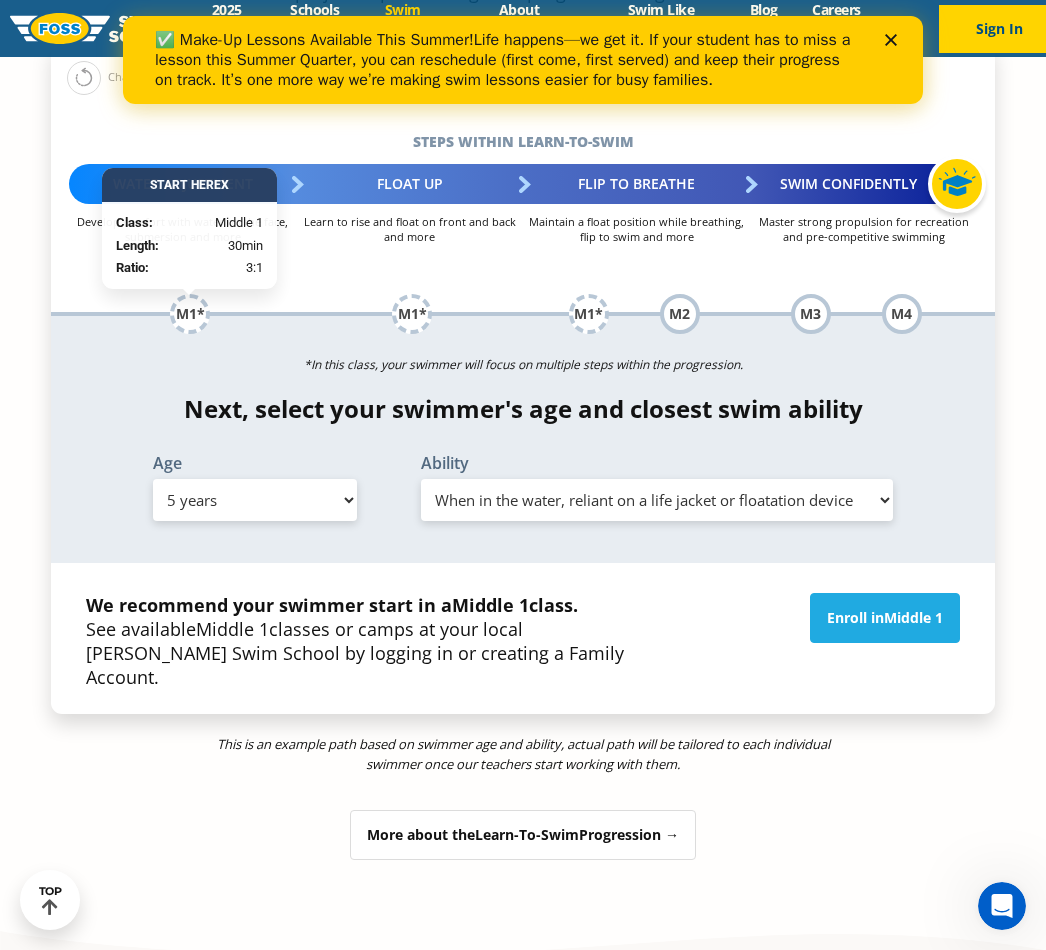 scroll, scrollTop: 2266, scrollLeft: 0, axis: vertical 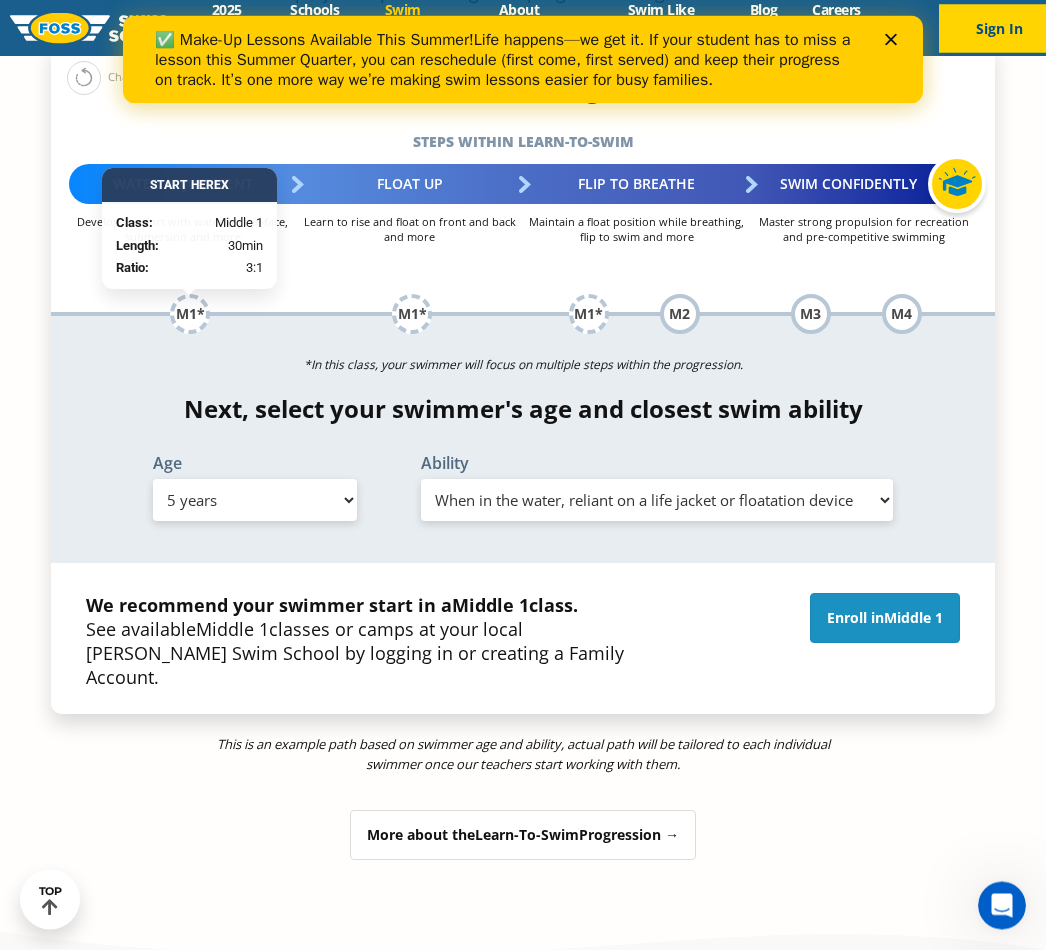 click on "Middle 1" at bounding box center (913, 618) 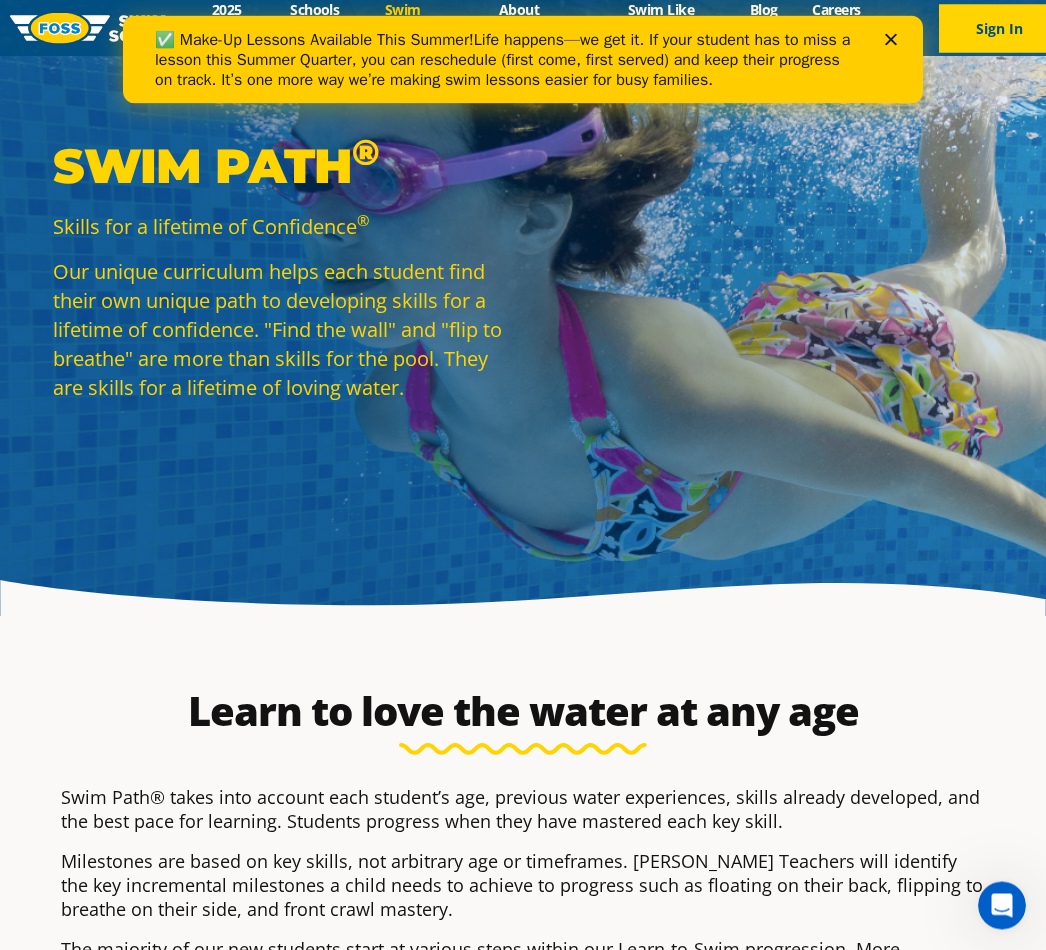 scroll, scrollTop: 48, scrollLeft: 0, axis: vertical 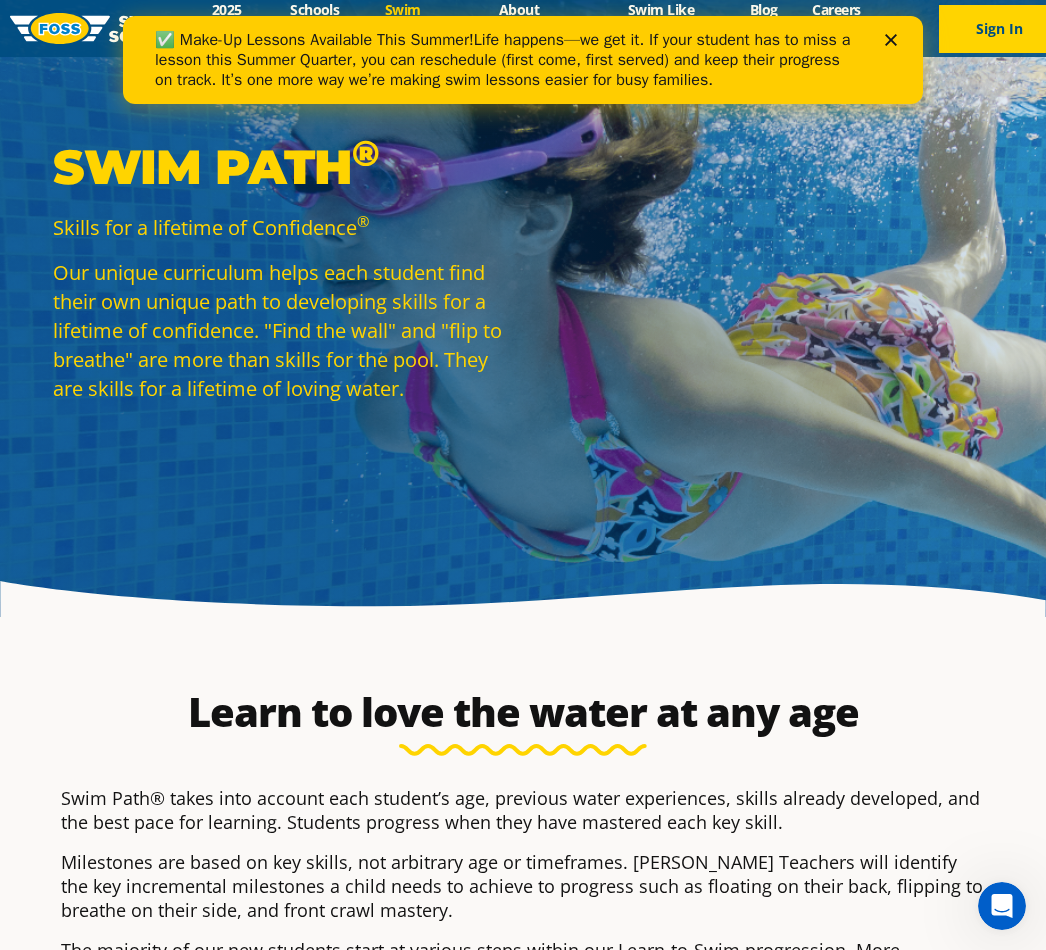 click on "Swim Path ®
Skills for a lifetime of Confidence ® Our unique curriculum helps each student find their own unique path to developing skills for a lifetime of confidence. "Find the wall" and "flip to breathe" are more than skills for the pool. They are skills for a lifetime of loving water." at bounding box center (523, 284) 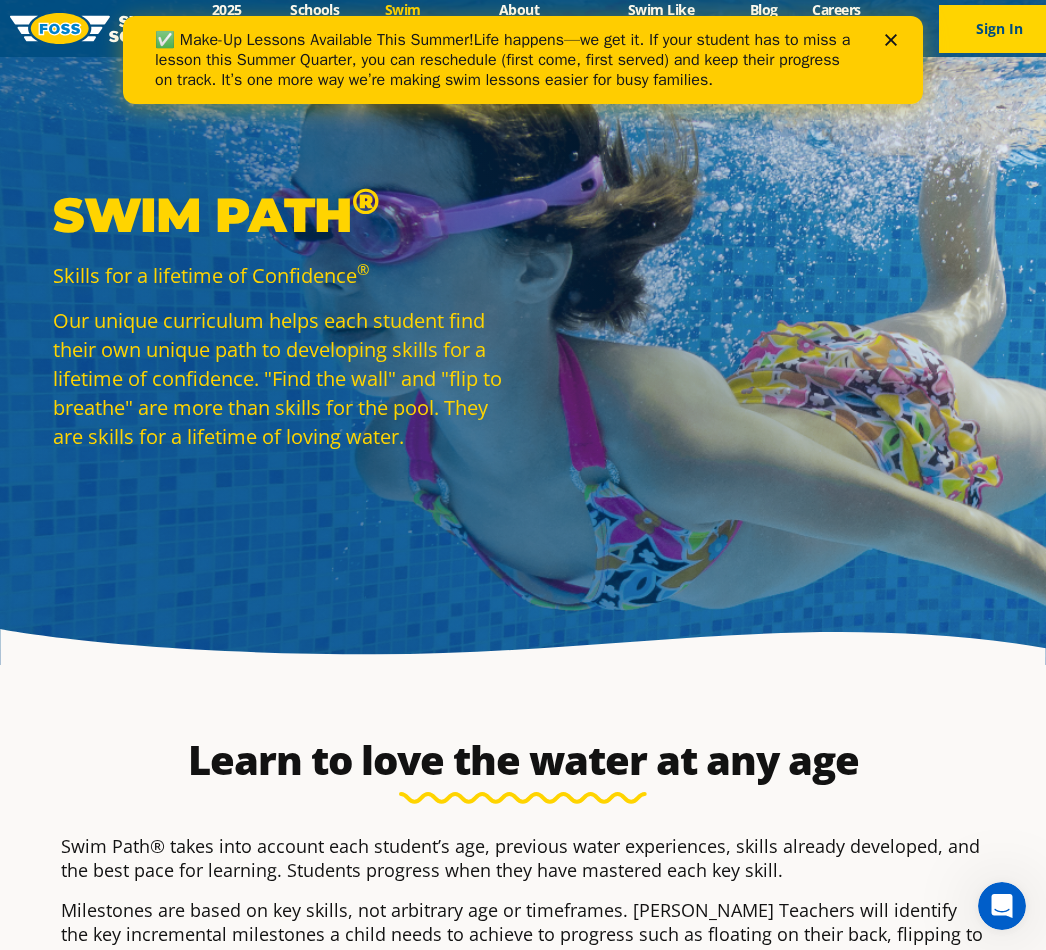 click at bounding box center (895, 40) 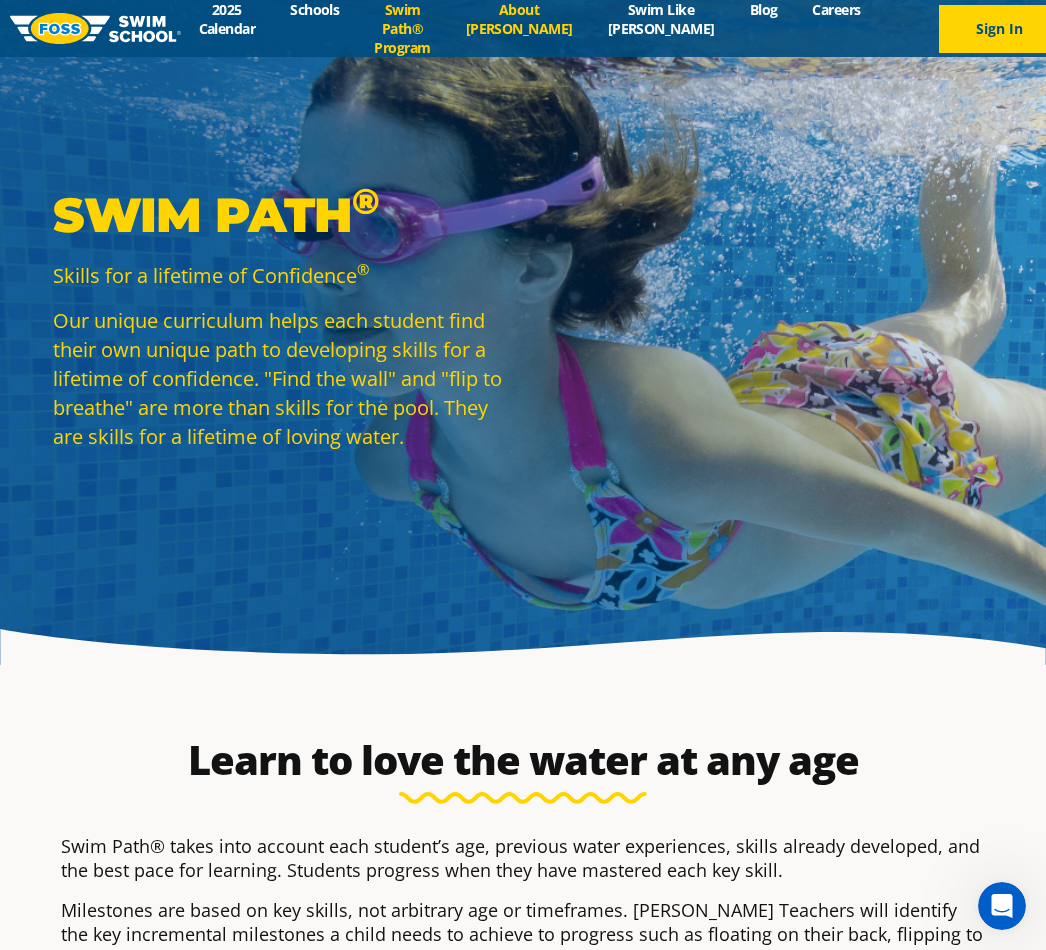click on "About [PERSON_NAME]" at bounding box center [519, 19] 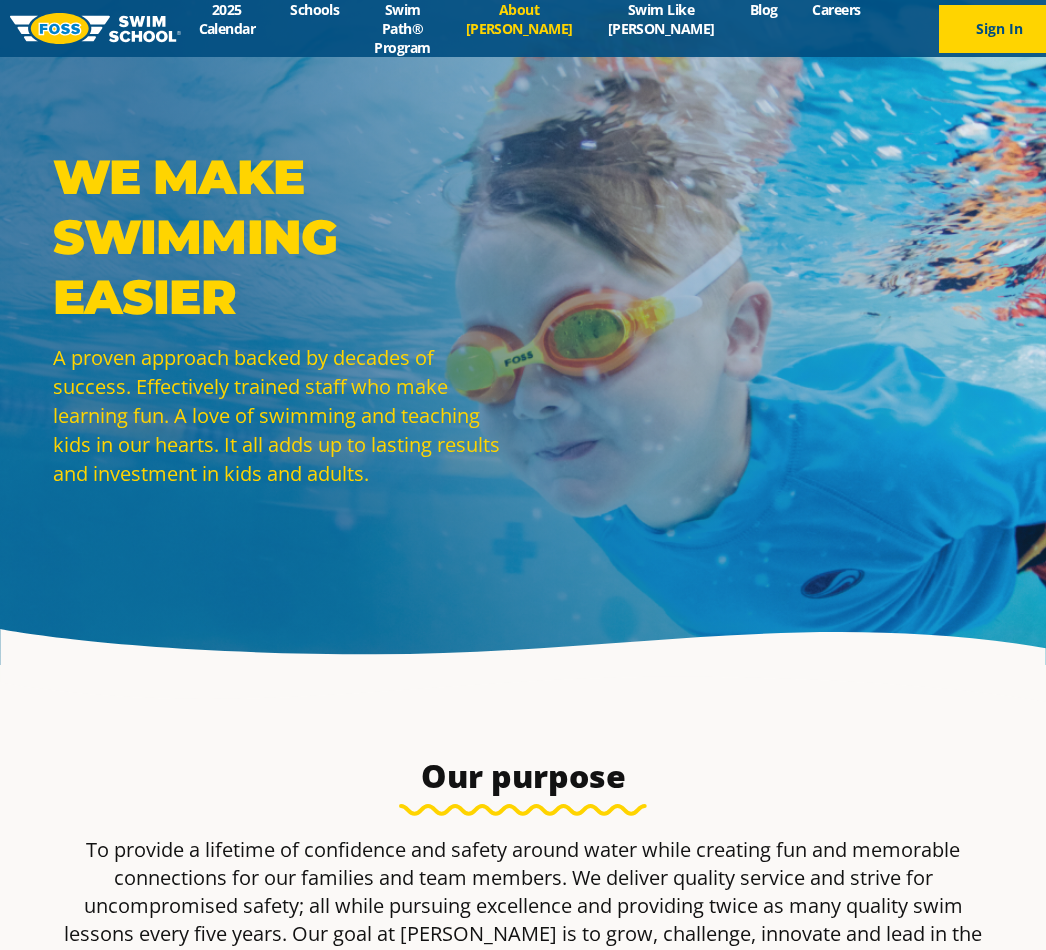 scroll, scrollTop: 0, scrollLeft: 0, axis: both 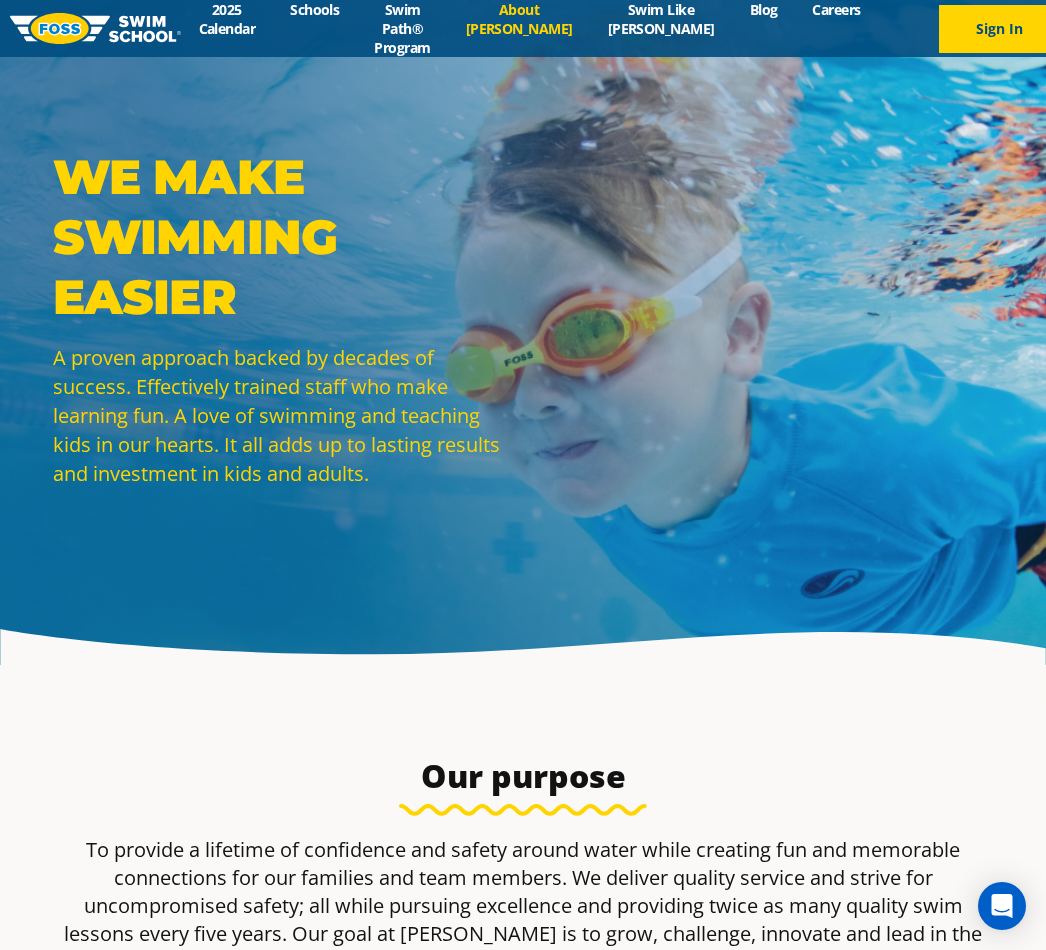 click on "About [PERSON_NAME]" at bounding box center (519, 19) 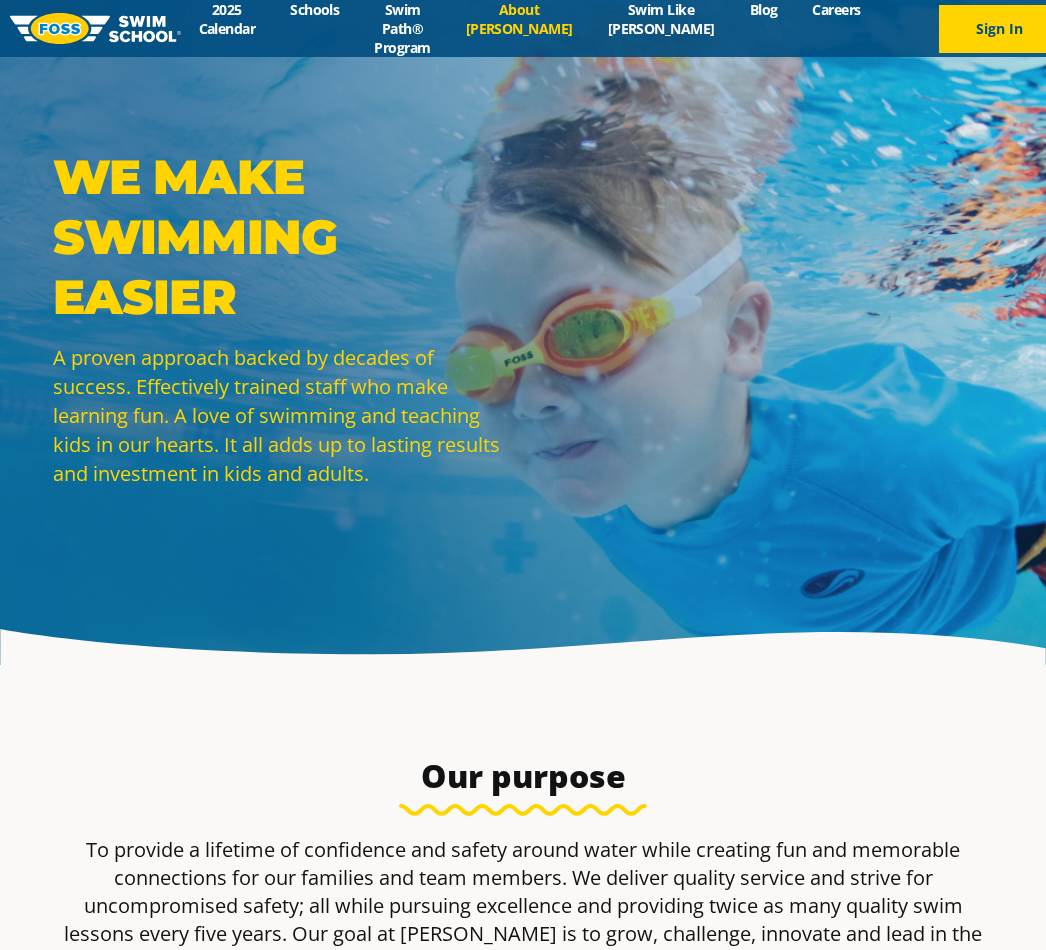scroll, scrollTop: 0, scrollLeft: 0, axis: both 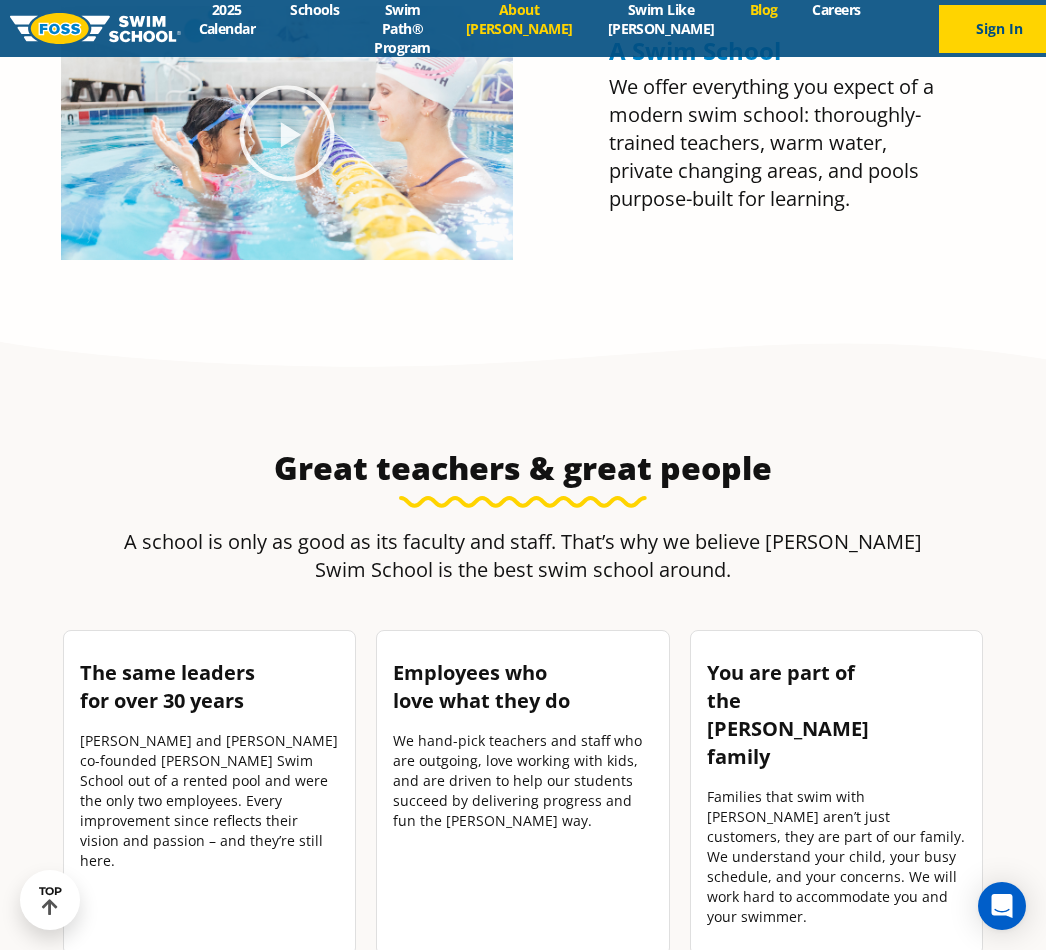 click on "Blog" at bounding box center [763, 9] 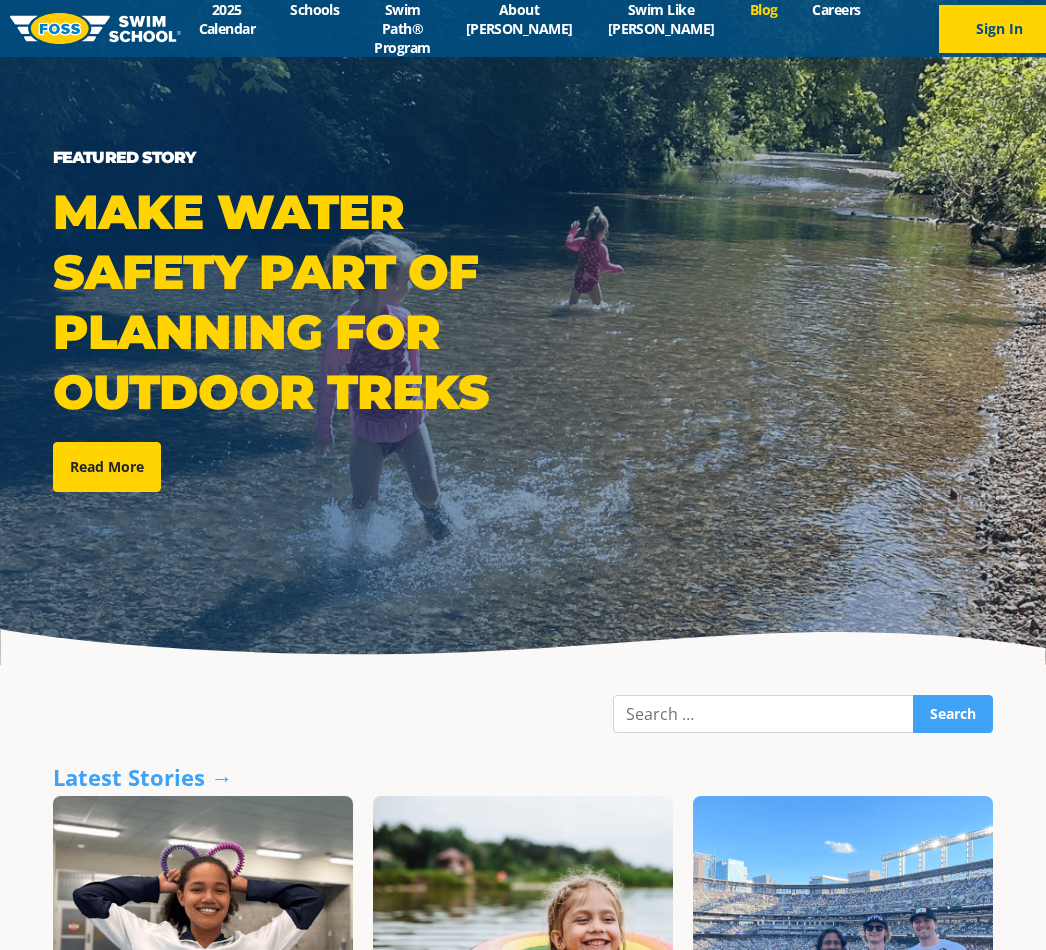 scroll, scrollTop: 0, scrollLeft: 0, axis: both 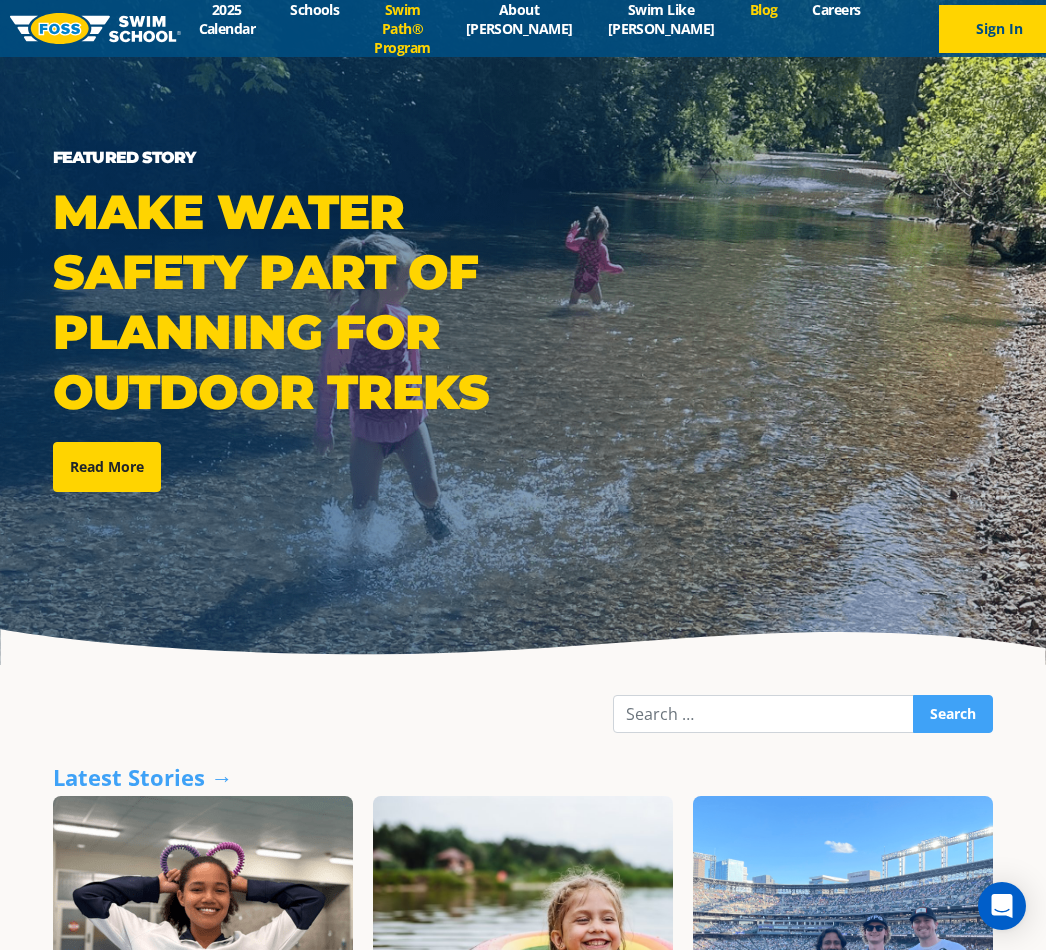 click on "Swim Path® Program" at bounding box center (402, 28) 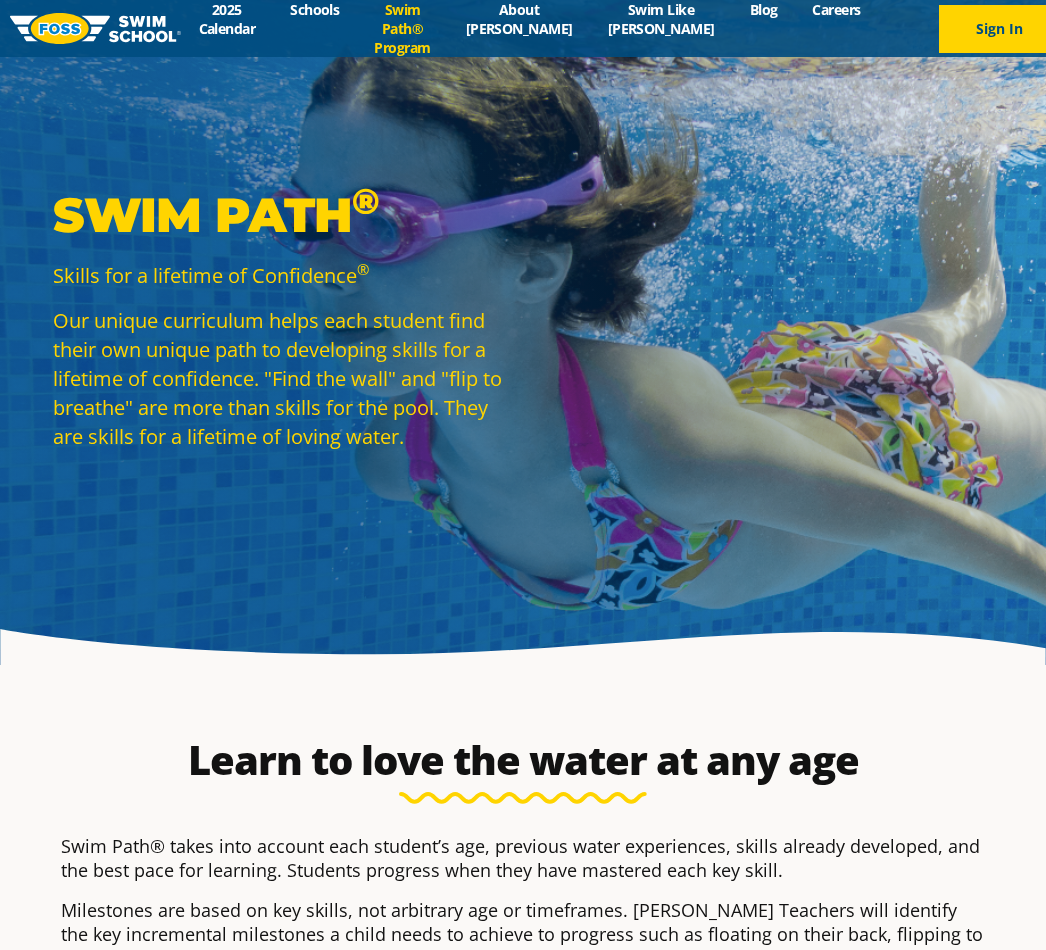 scroll, scrollTop: 0, scrollLeft: 0, axis: both 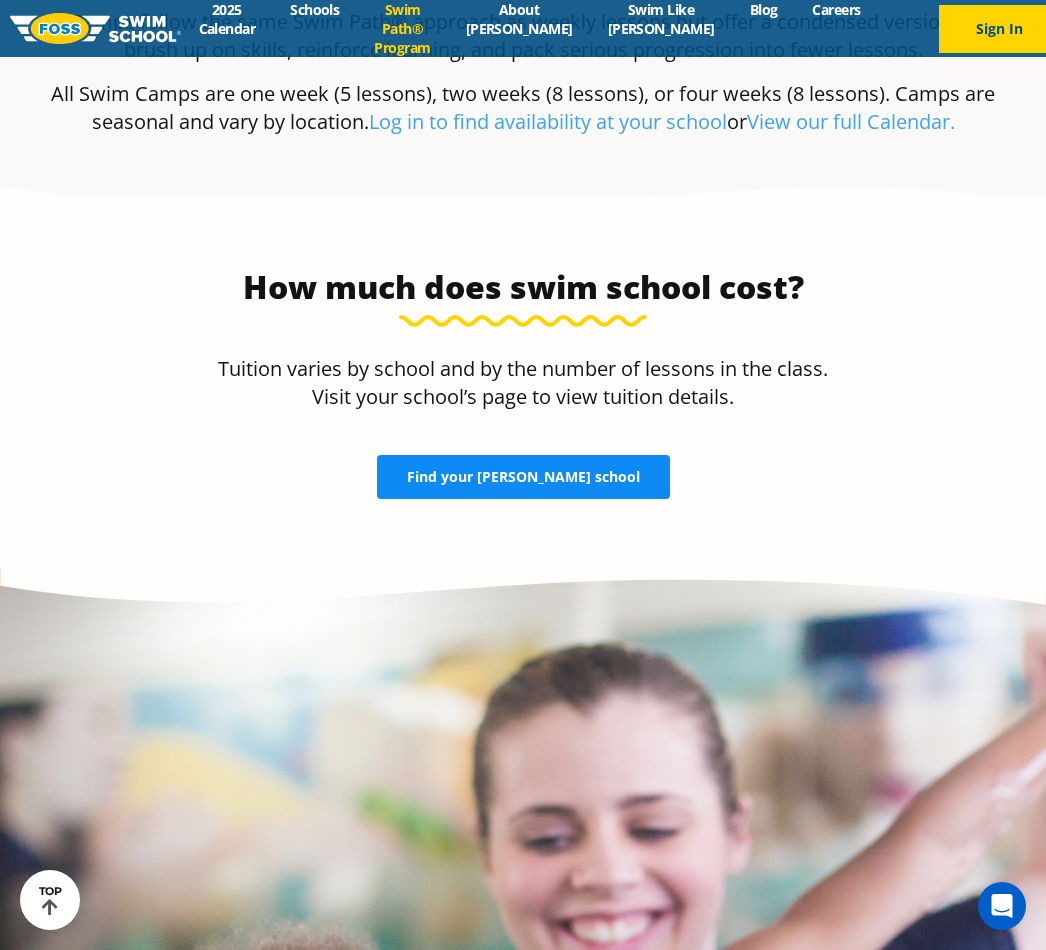 click on "Find your FOSS school" at bounding box center [523, 477] 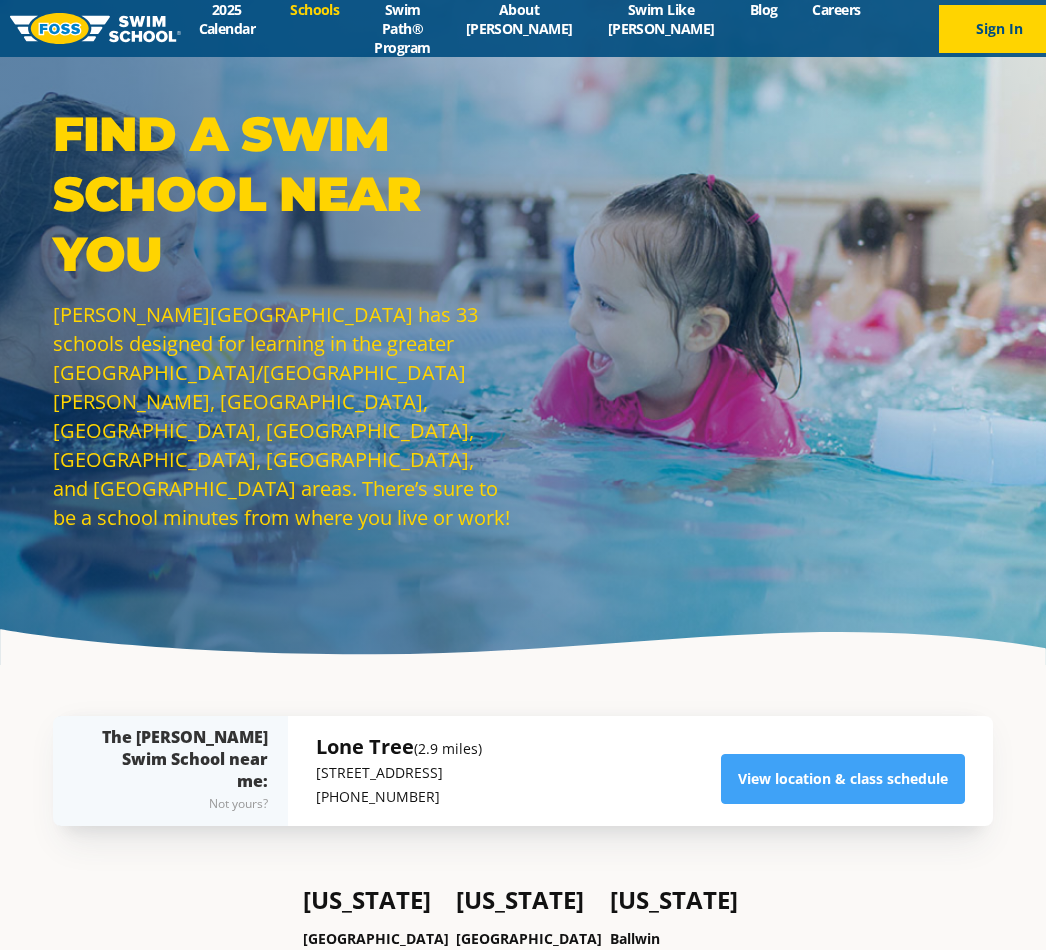 scroll, scrollTop: 0, scrollLeft: 0, axis: both 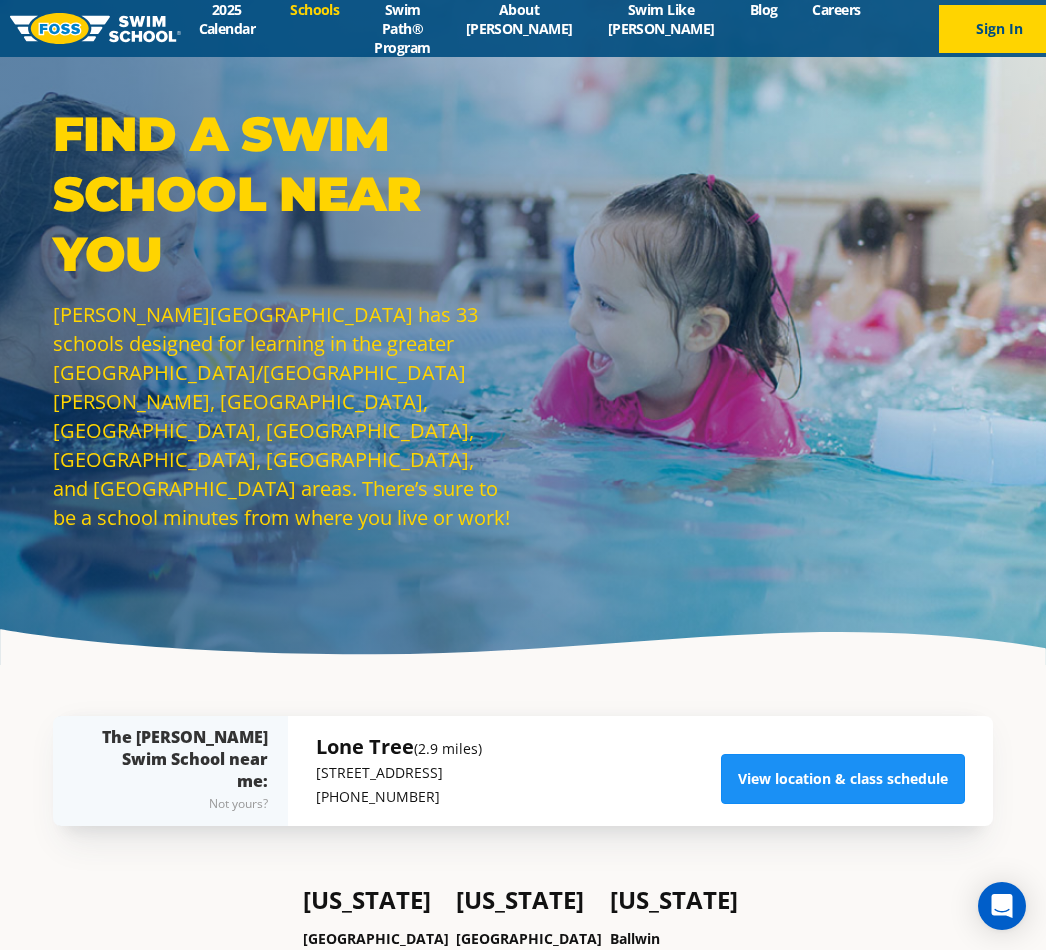 click on "View location & class schedule" at bounding box center (843, 779) 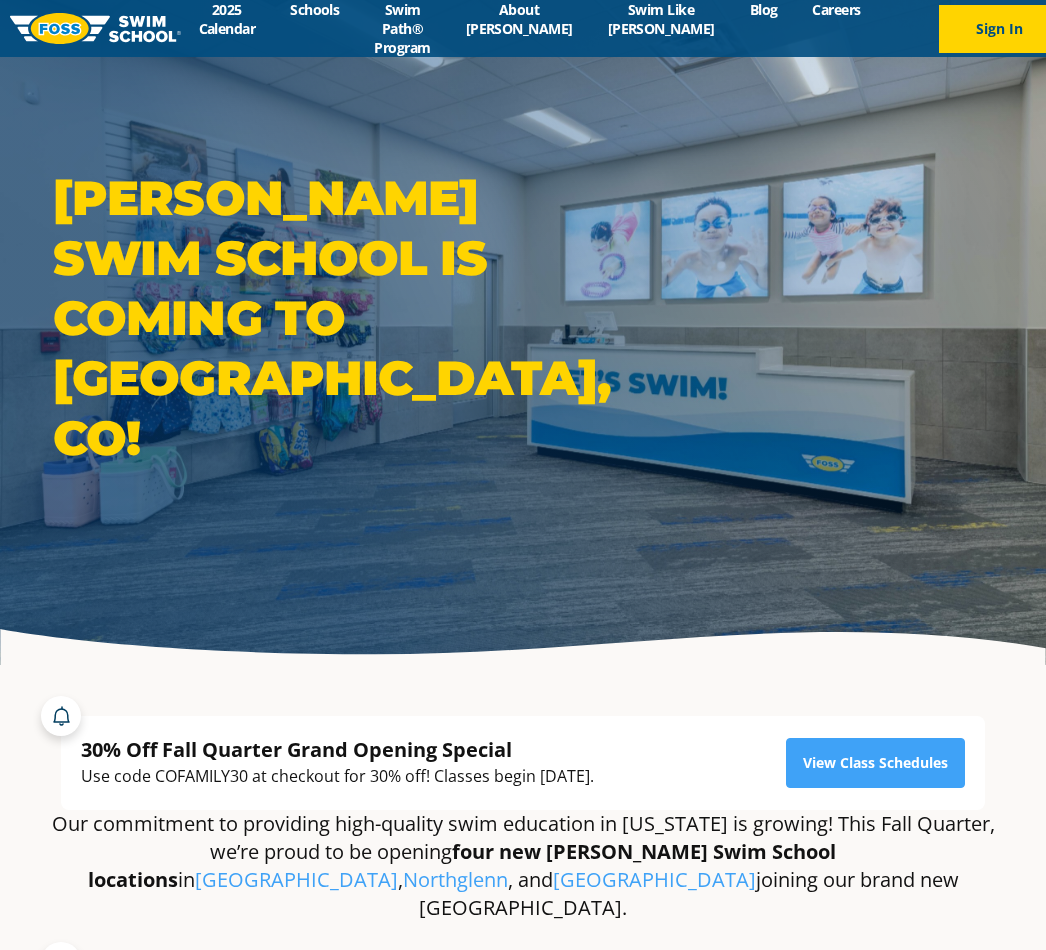 scroll, scrollTop: 0, scrollLeft: 0, axis: both 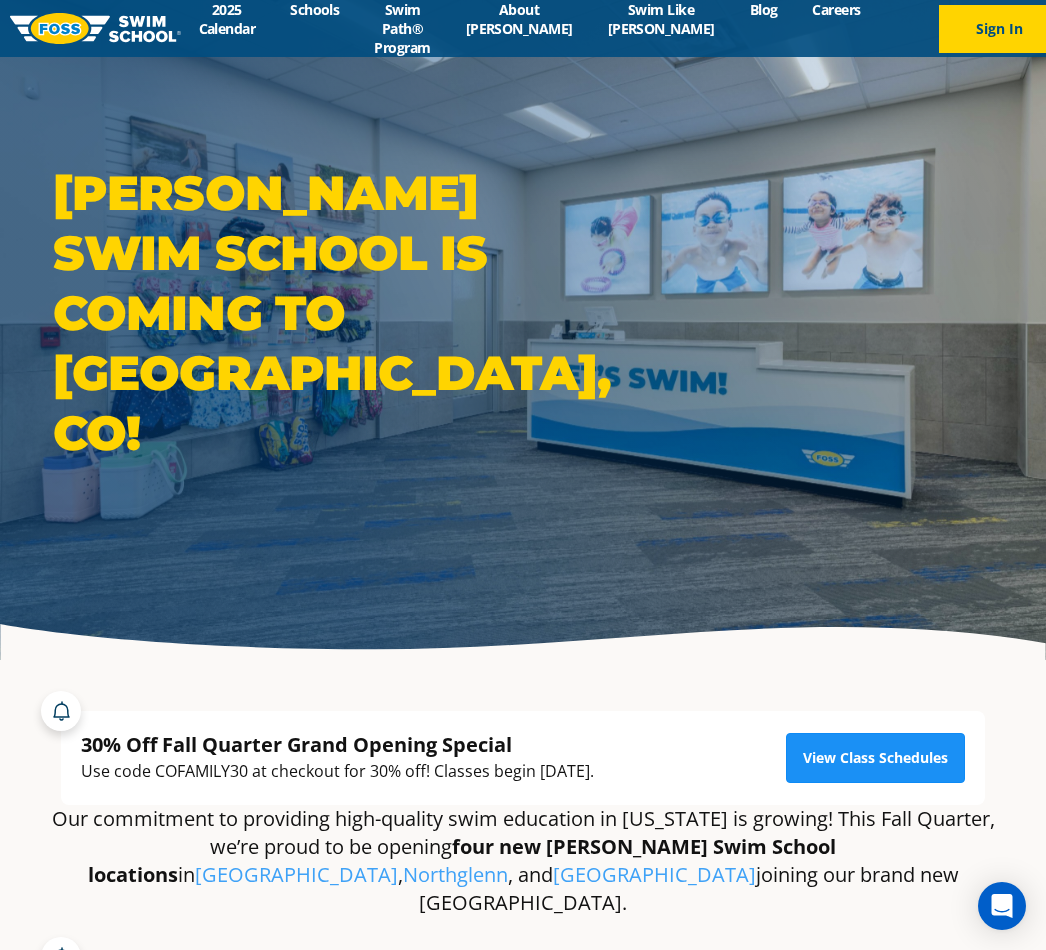 click on "View Class Schedules" at bounding box center [875, 758] 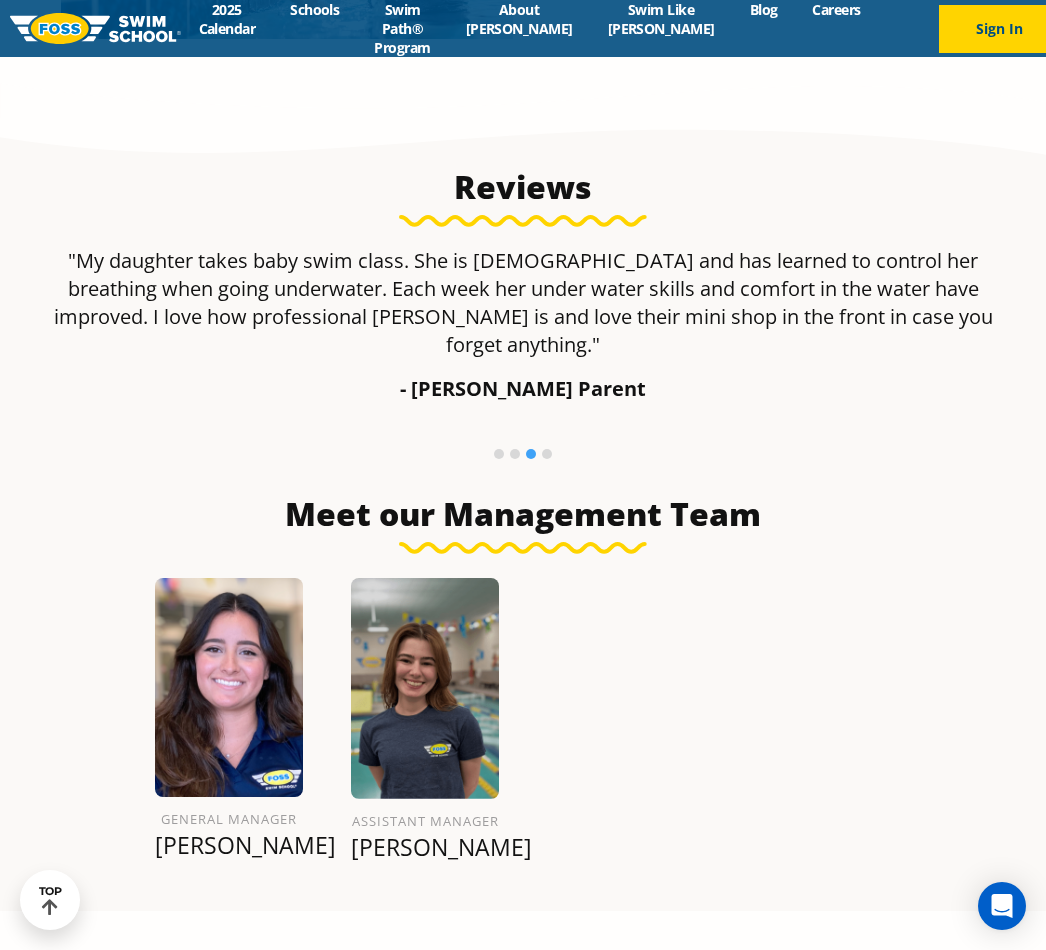 scroll, scrollTop: 1571, scrollLeft: 0, axis: vertical 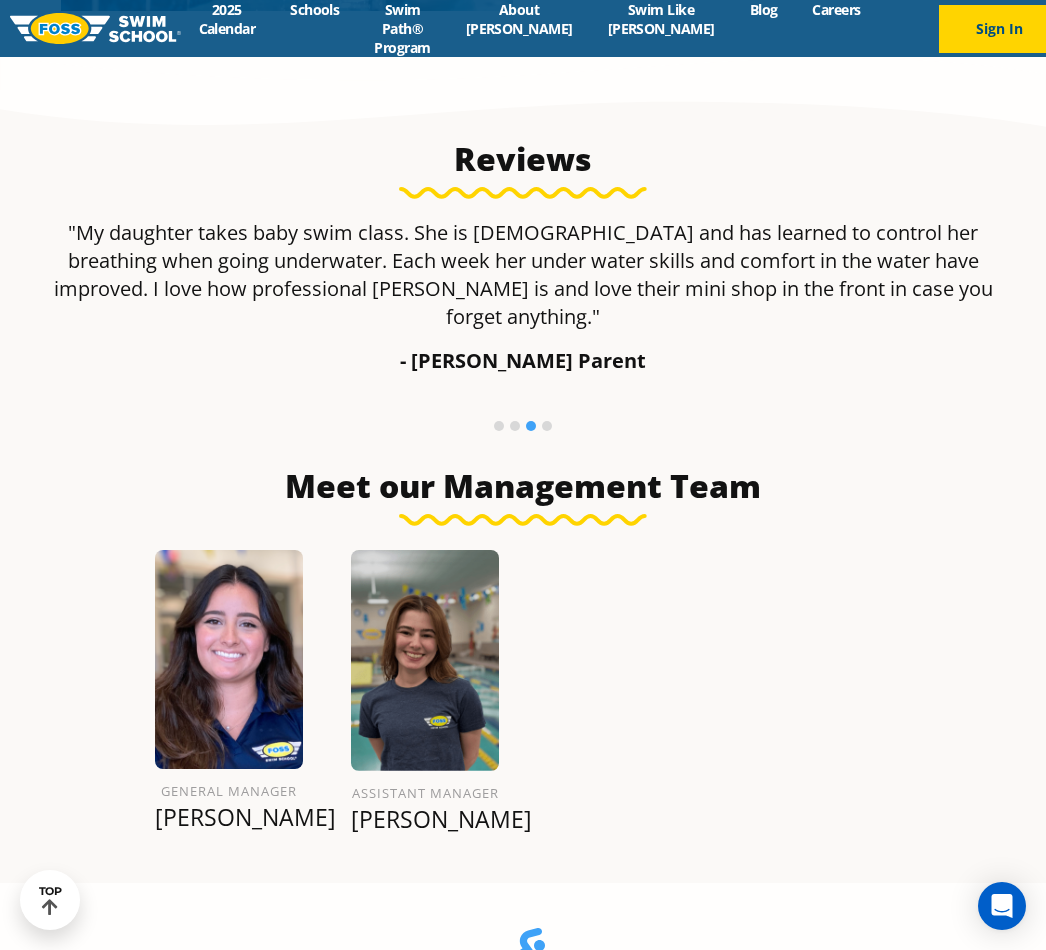 click on "General Manager      Kat T.                 Assistant Manager      Kate C." at bounding box center [523, 700] 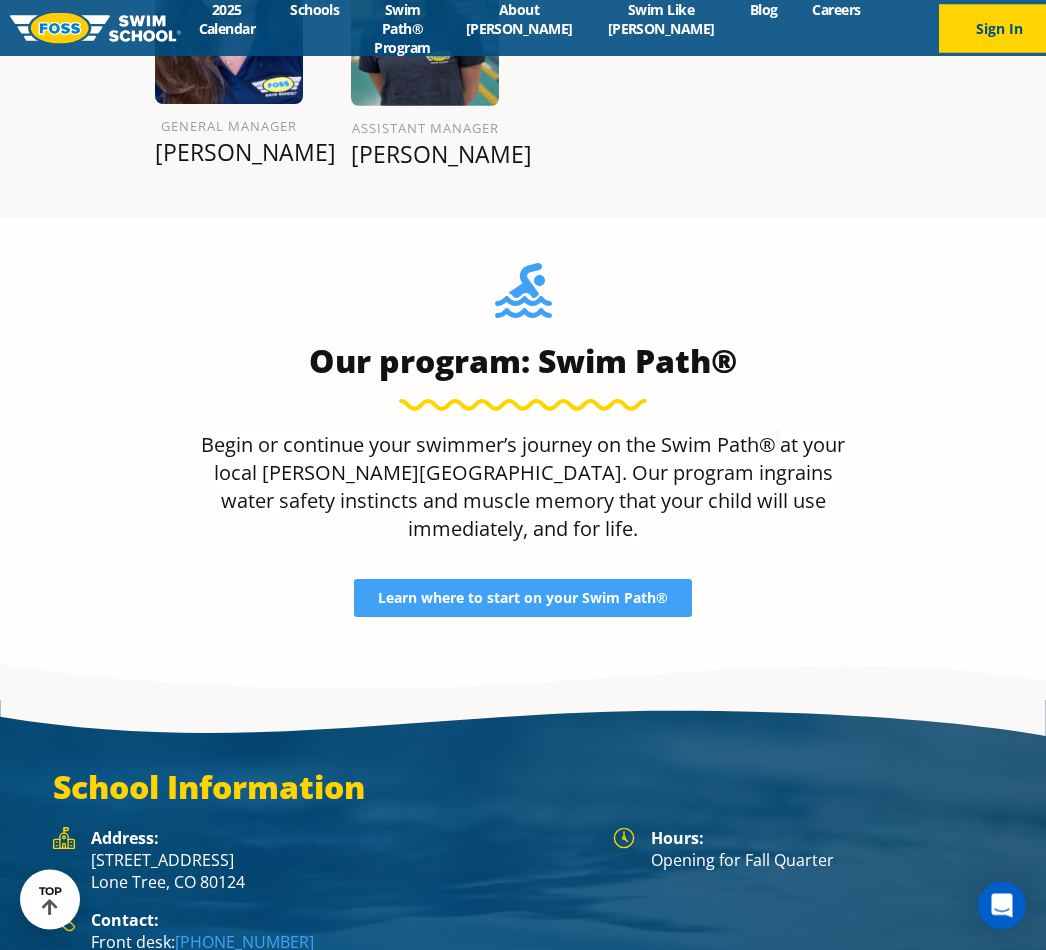 scroll, scrollTop: 2267, scrollLeft: 0, axis: vertical 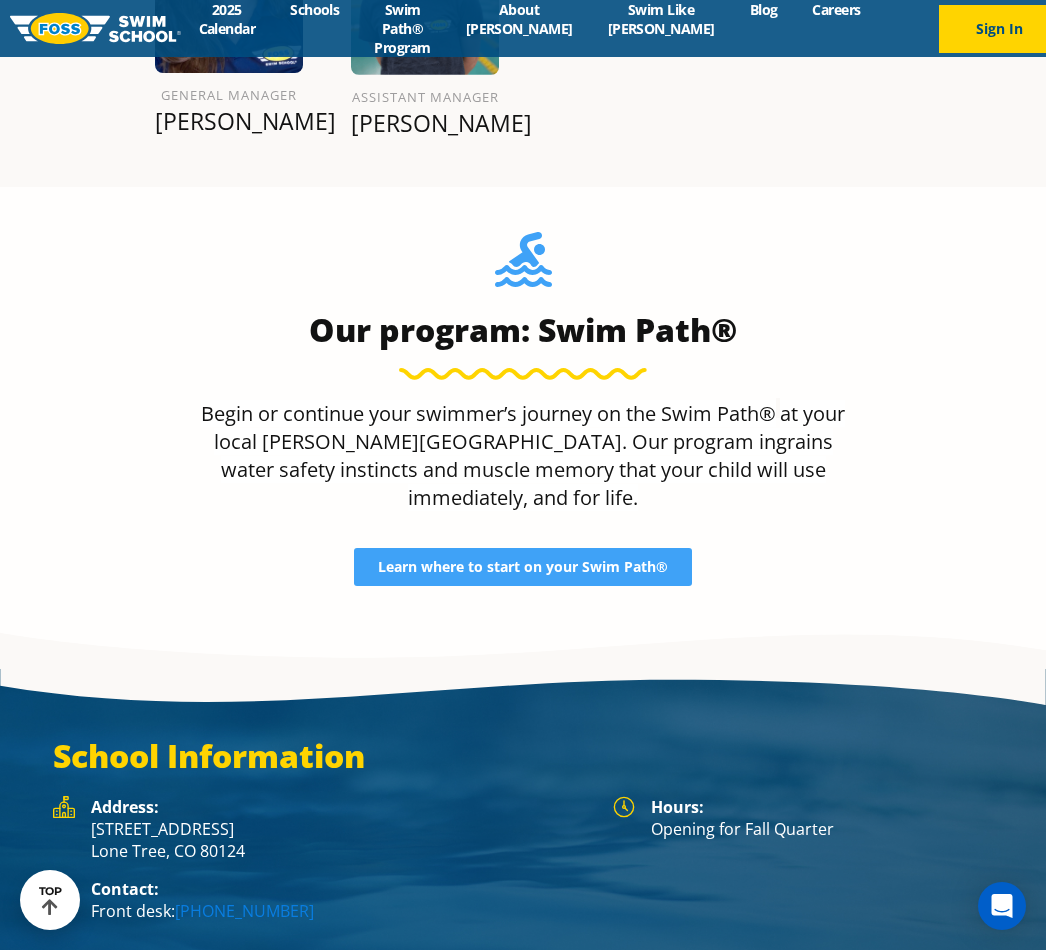click on "(983) 203-1310" at bounding box center (244, 911) 